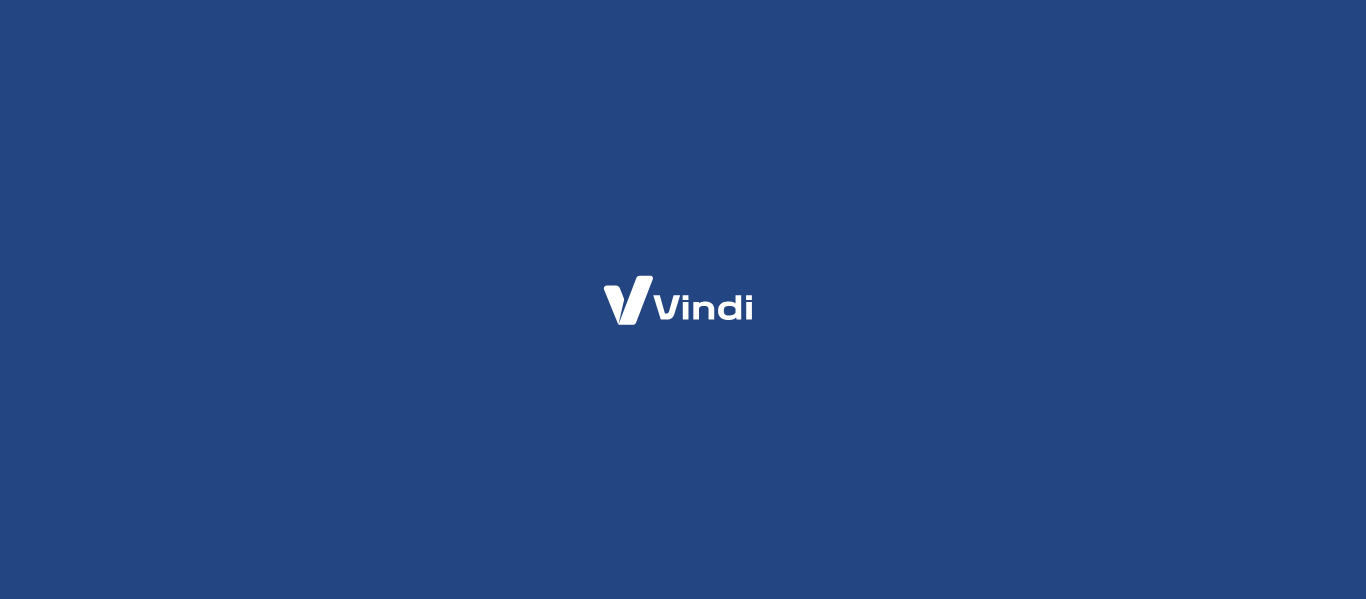 scroll, scrollTop: 0, scrollLeft: 0, axis: both 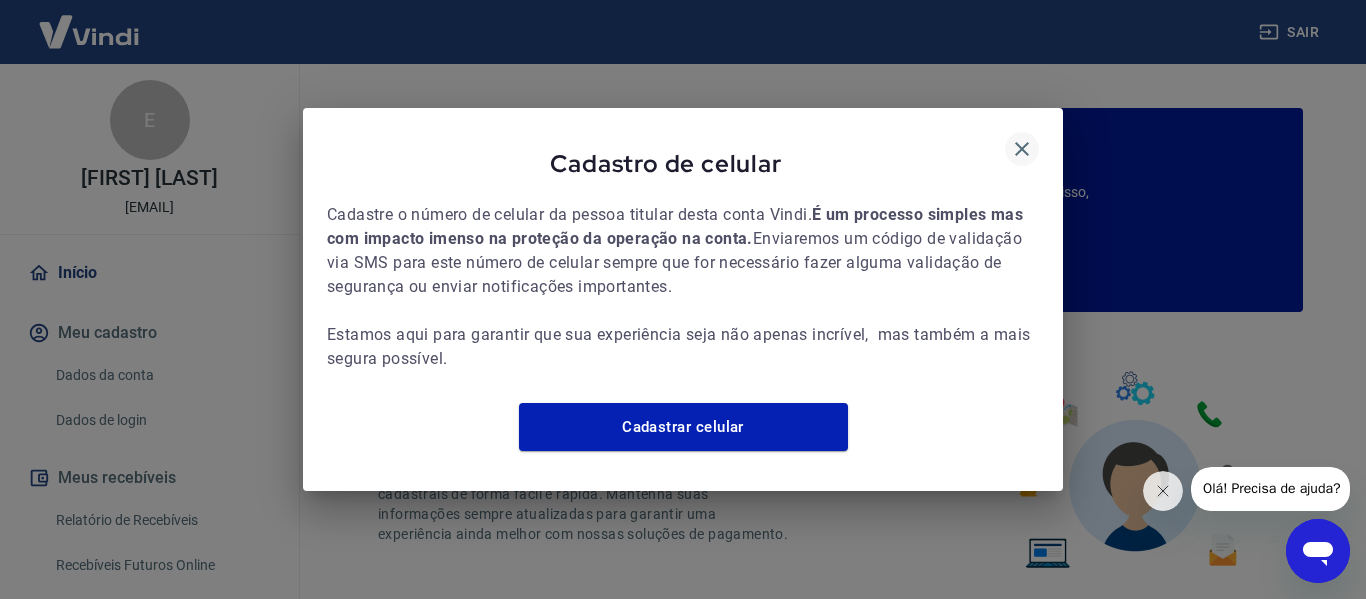 click on "Cadastro de celular" at bounding box center (683, 167) 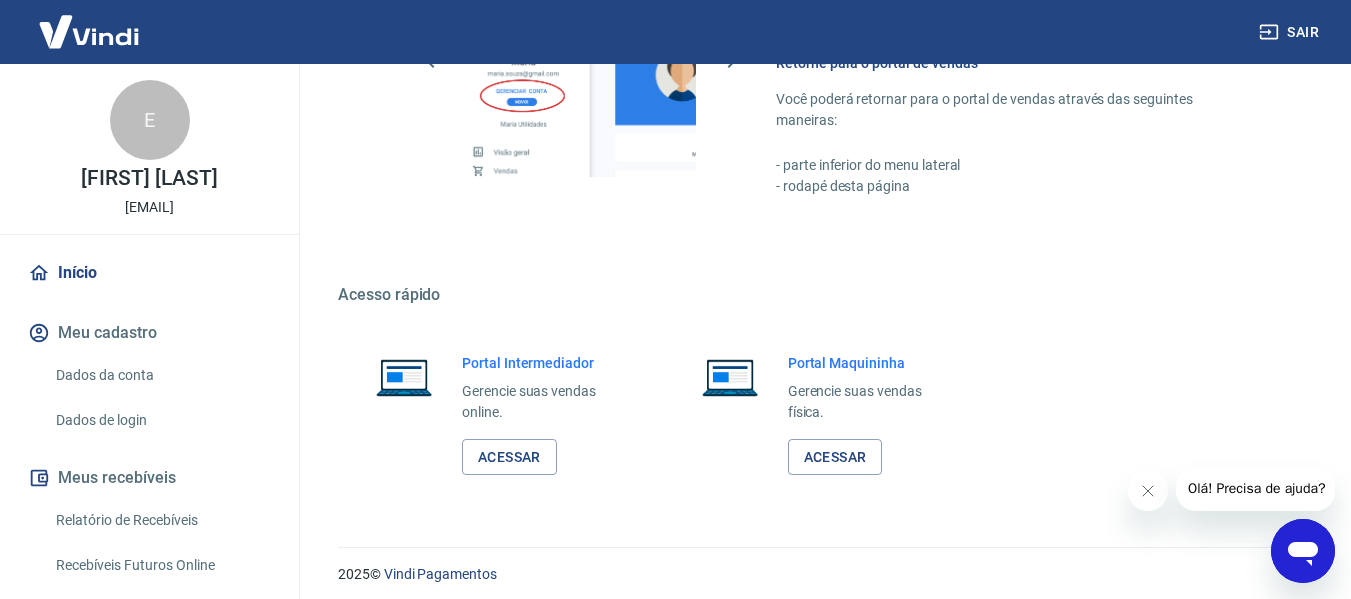 scroll, scrollTop: 1249, scrollLeft: 0, axis: vertical 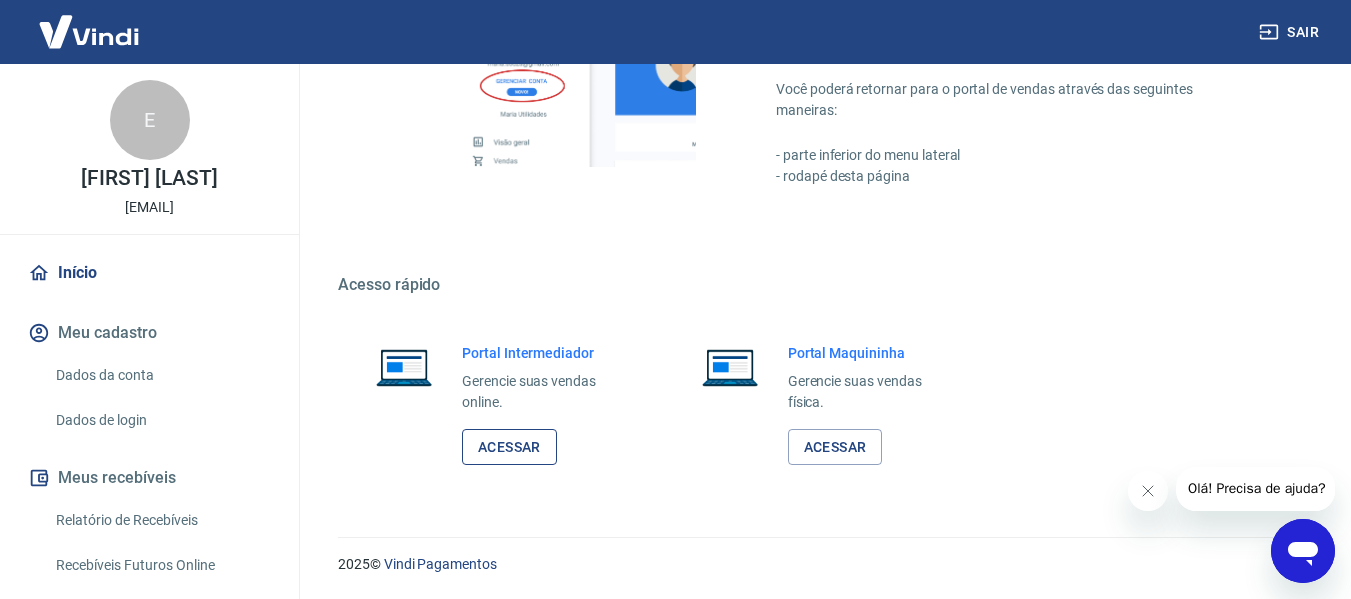 click on "Acessar" at bounding box center [509, 447] 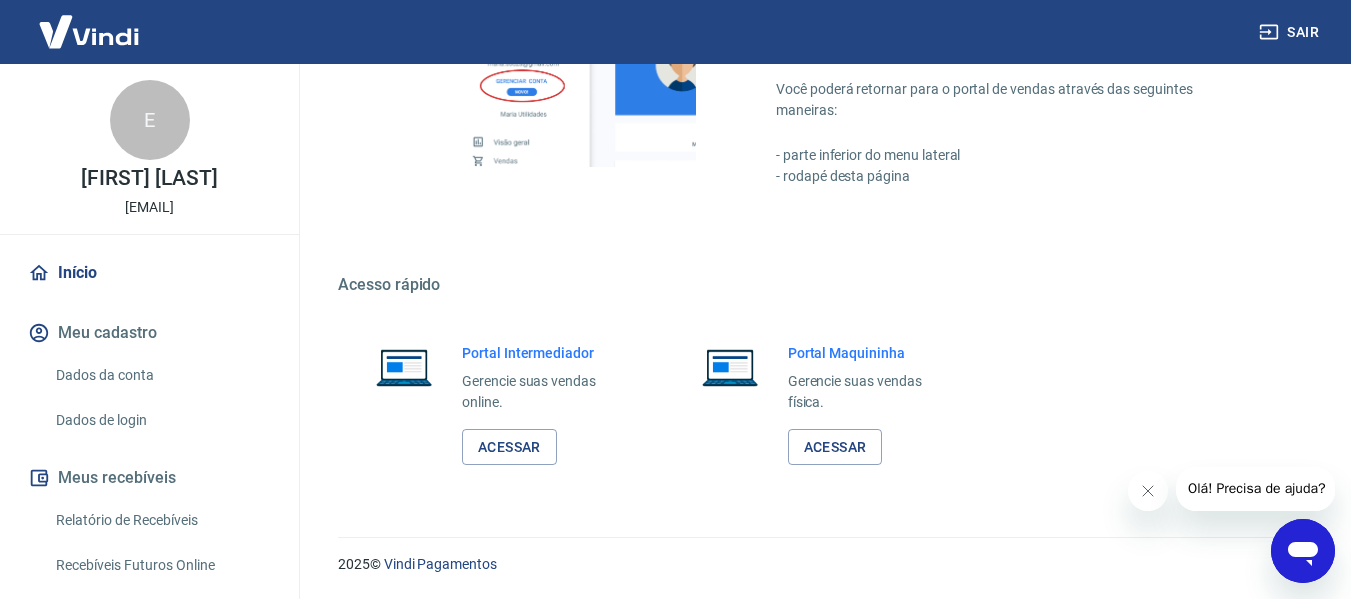 click on "Início" at bounding box center (149, 273) 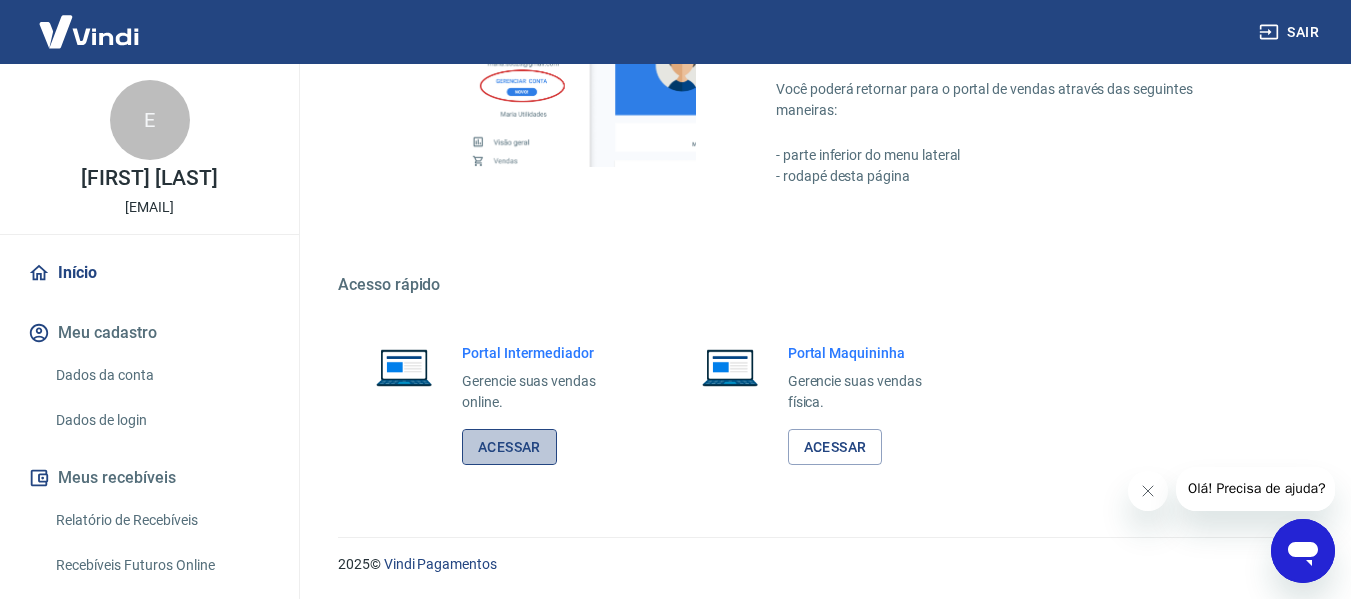 click on "Acessar" at bounding box center [509, 447] 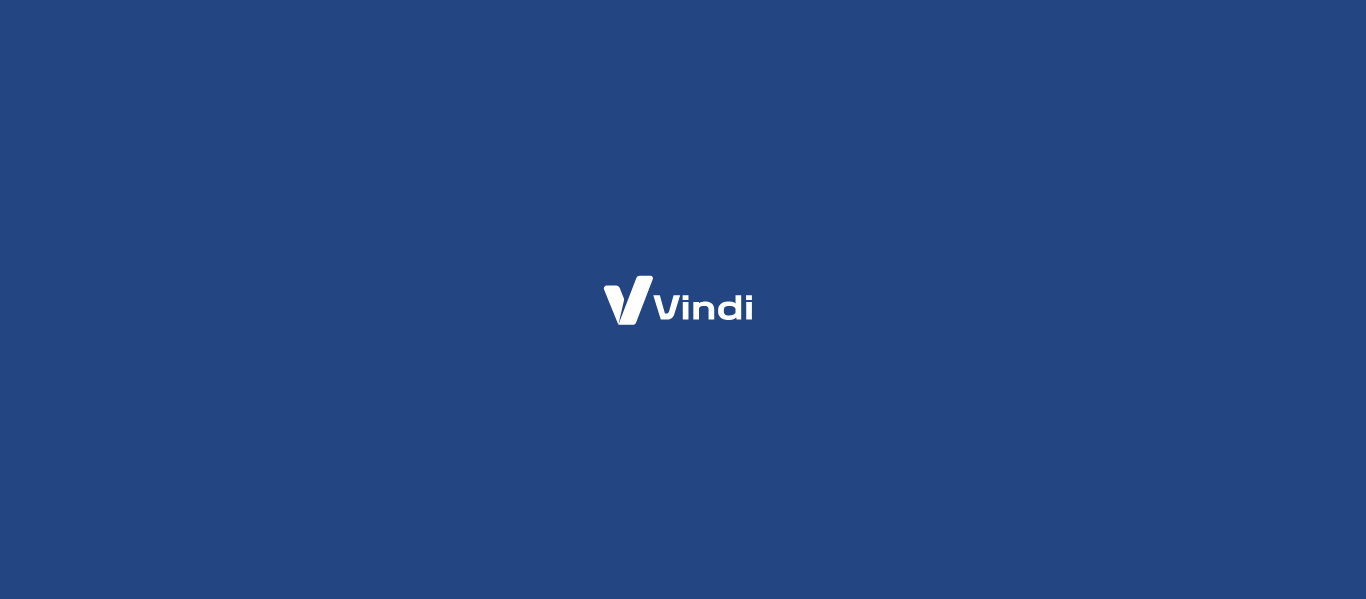 scroll, scrollTop: 0, scrollLeft: 0, axis: both 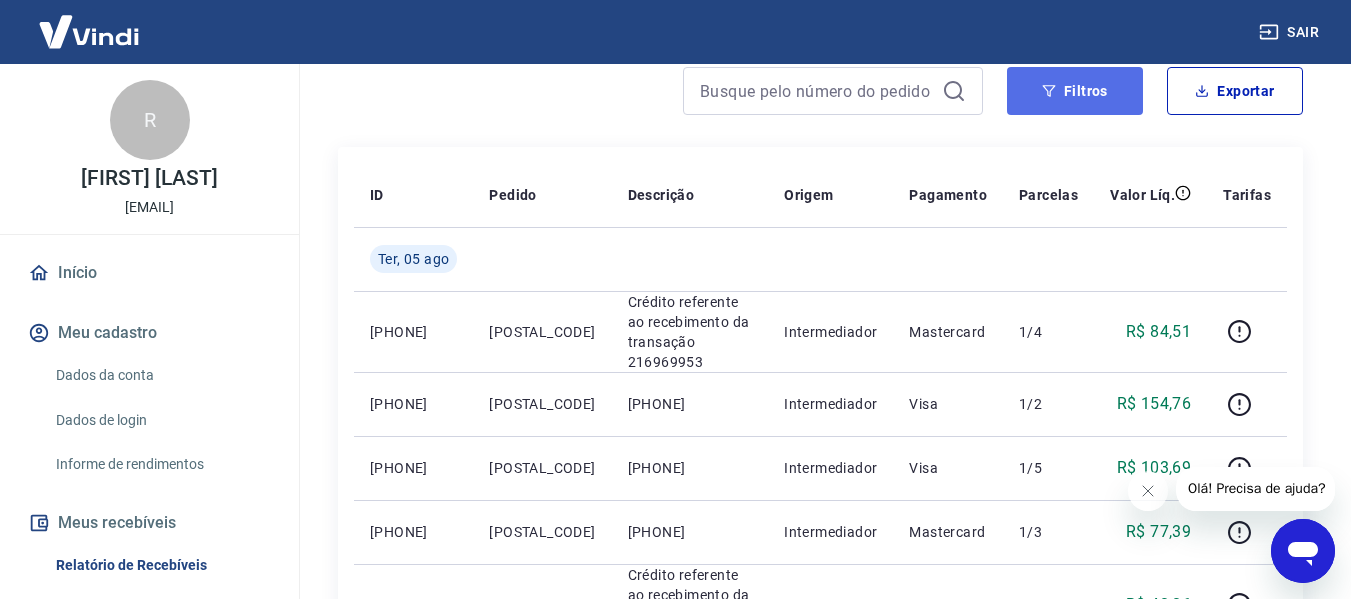 click on "Filtros" at bounding box center [1075, 91] 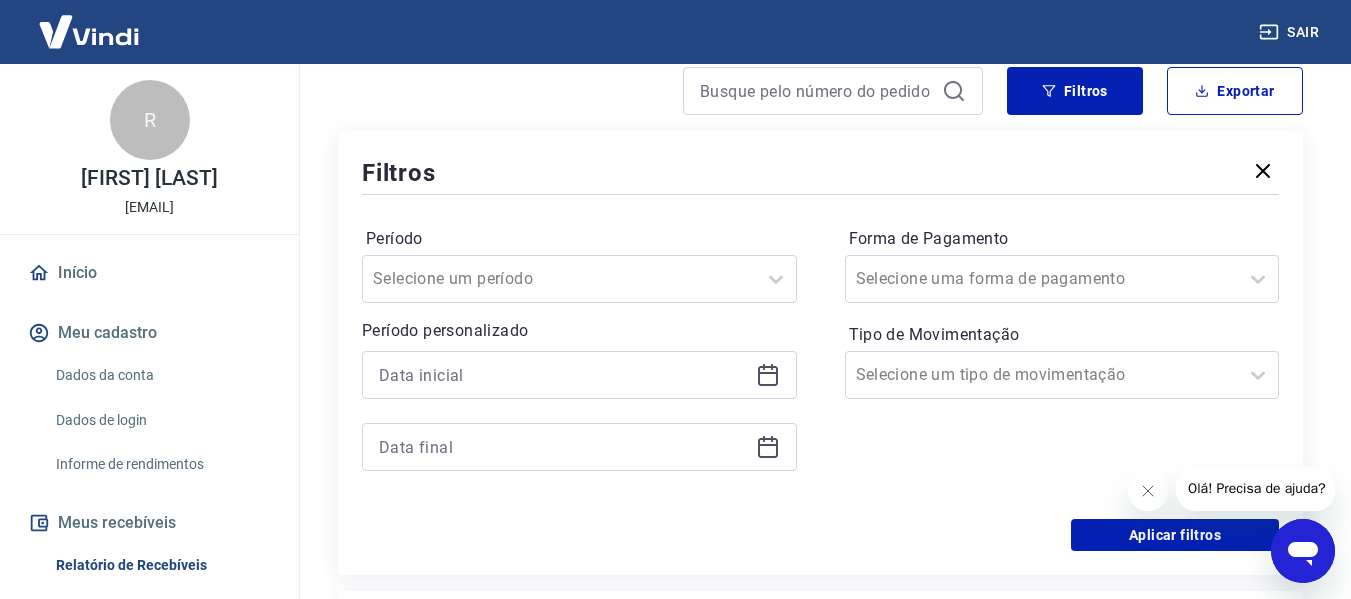 click at bounding box center [579, 375] 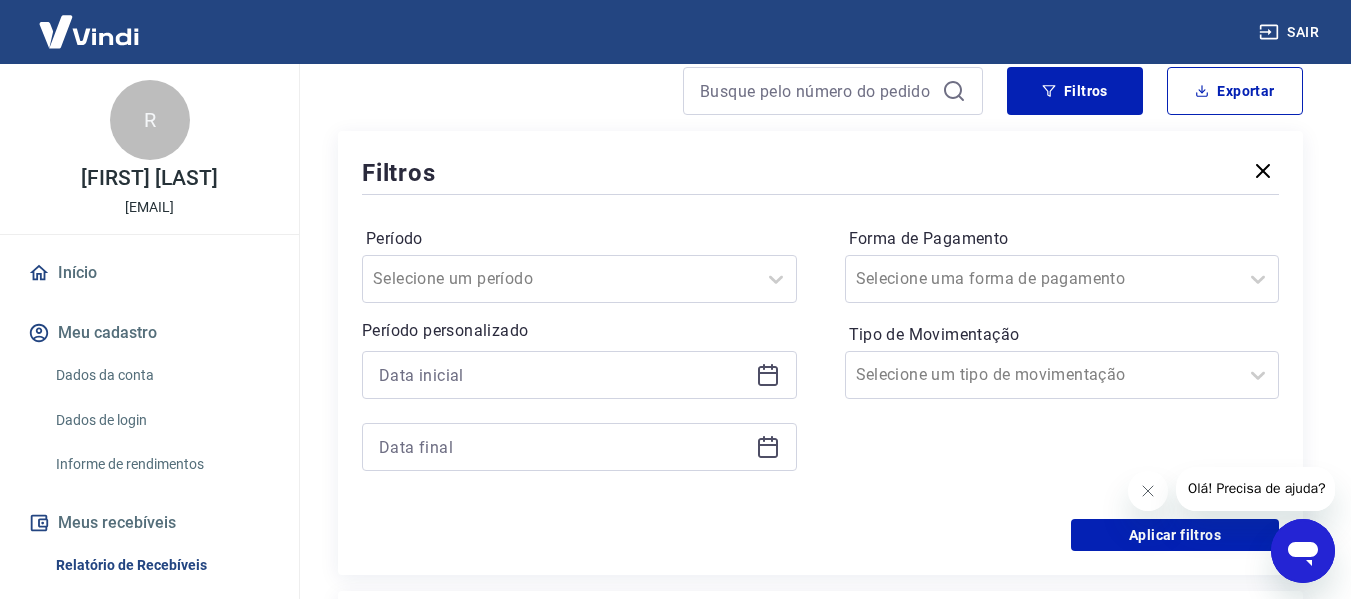 click 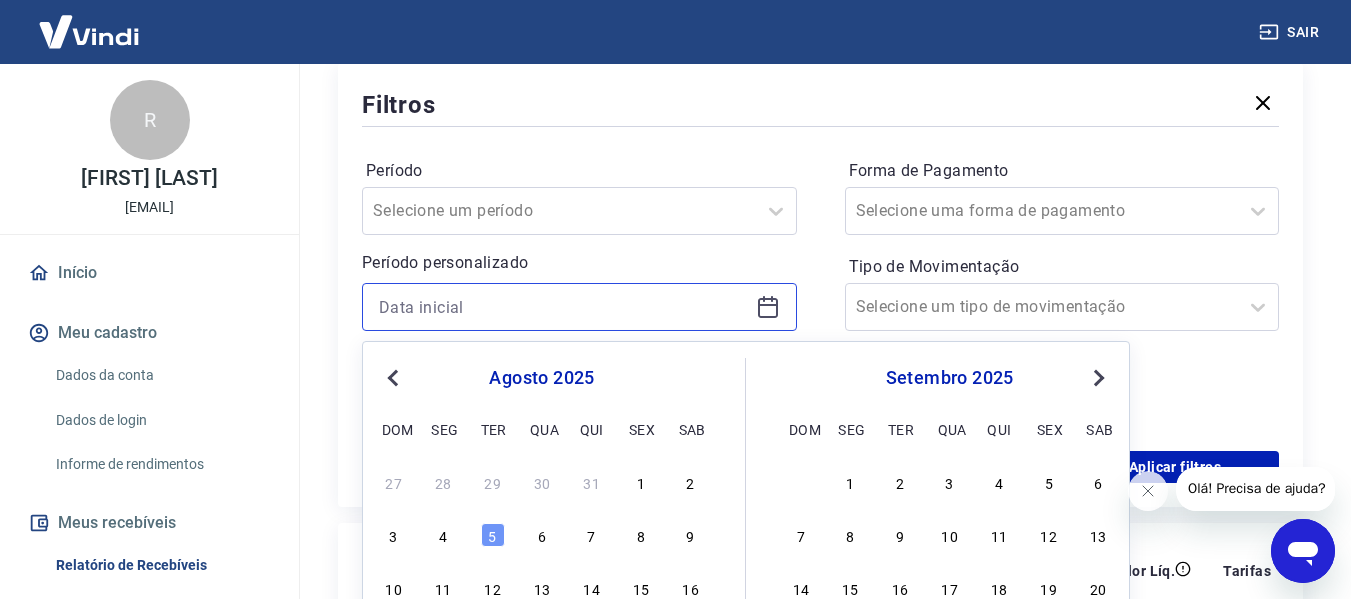 scroll, scrollTop: 400, scrollLeft: 0, axis: vertical 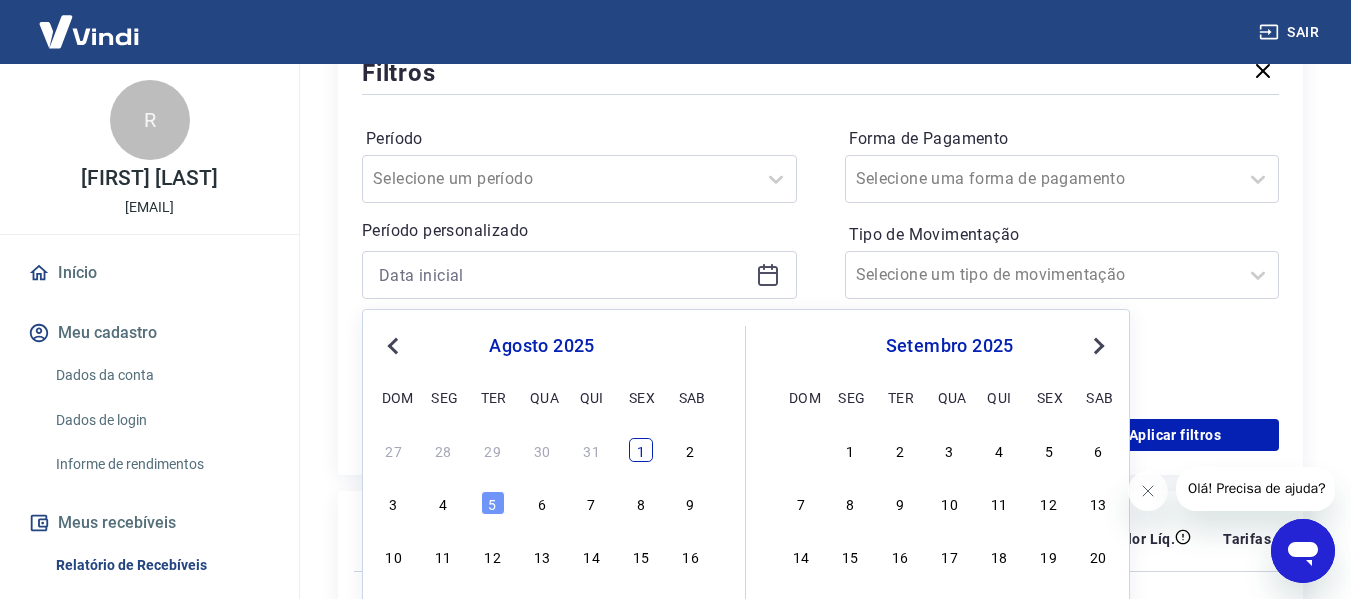 click on "1" at bounding box center [641, 450] 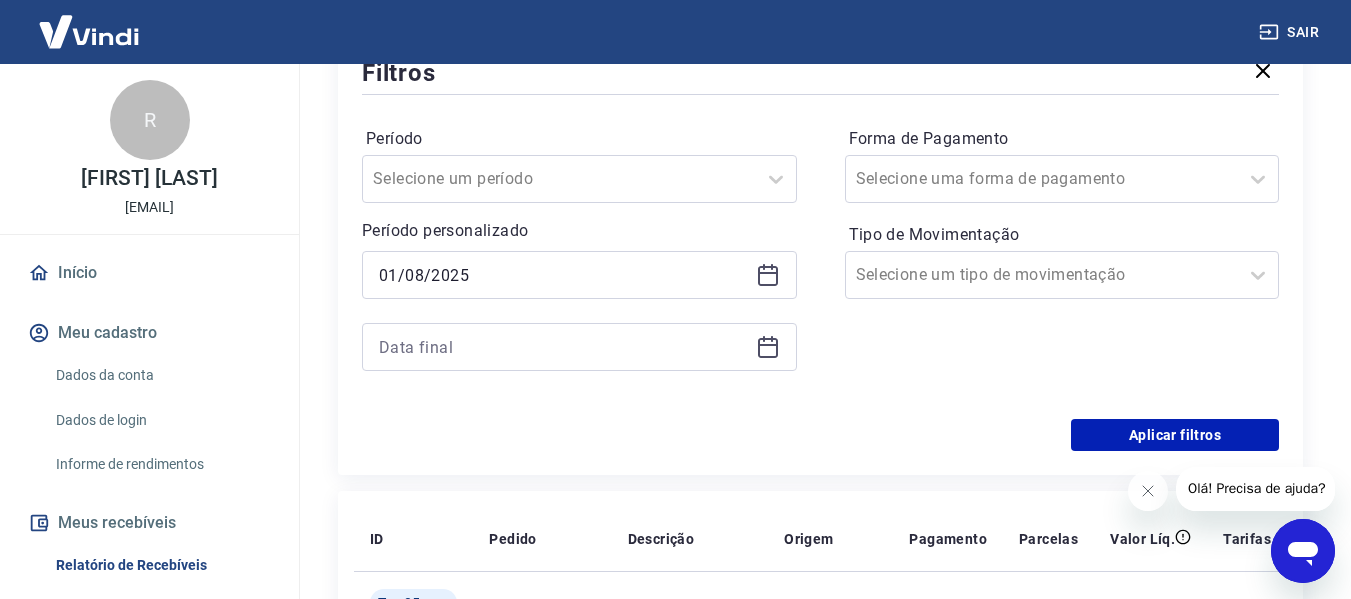 click 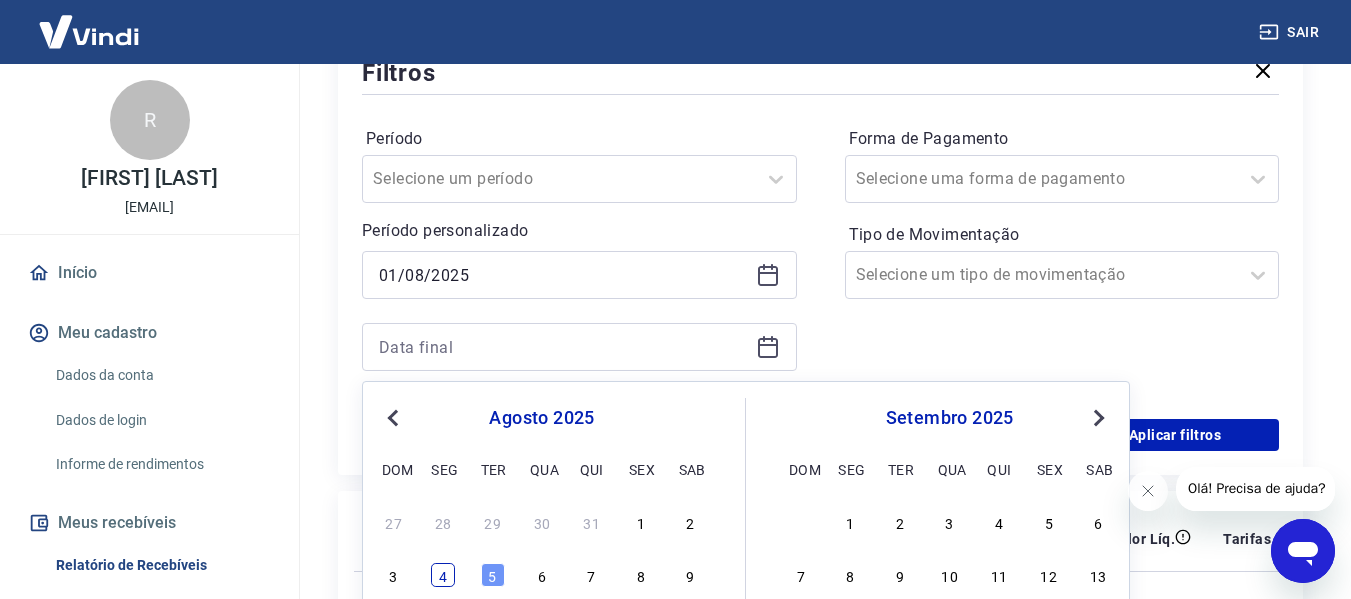 click on "4" at bounding box center [443, 575] 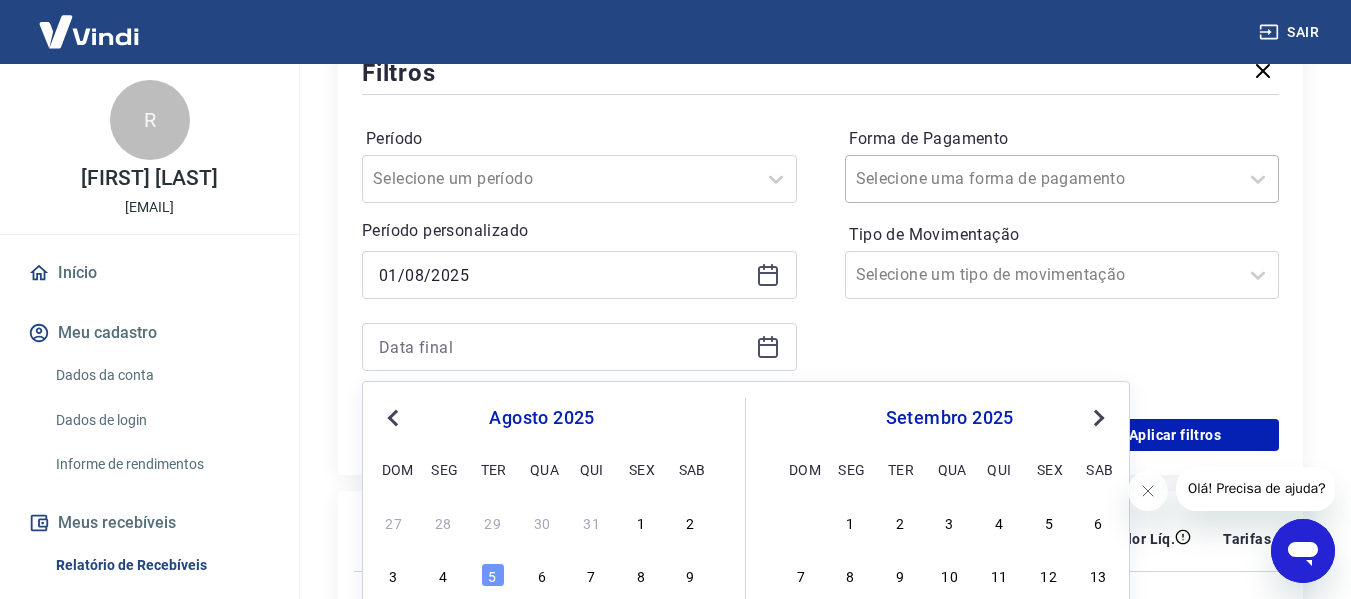 type on "04/08/2025" 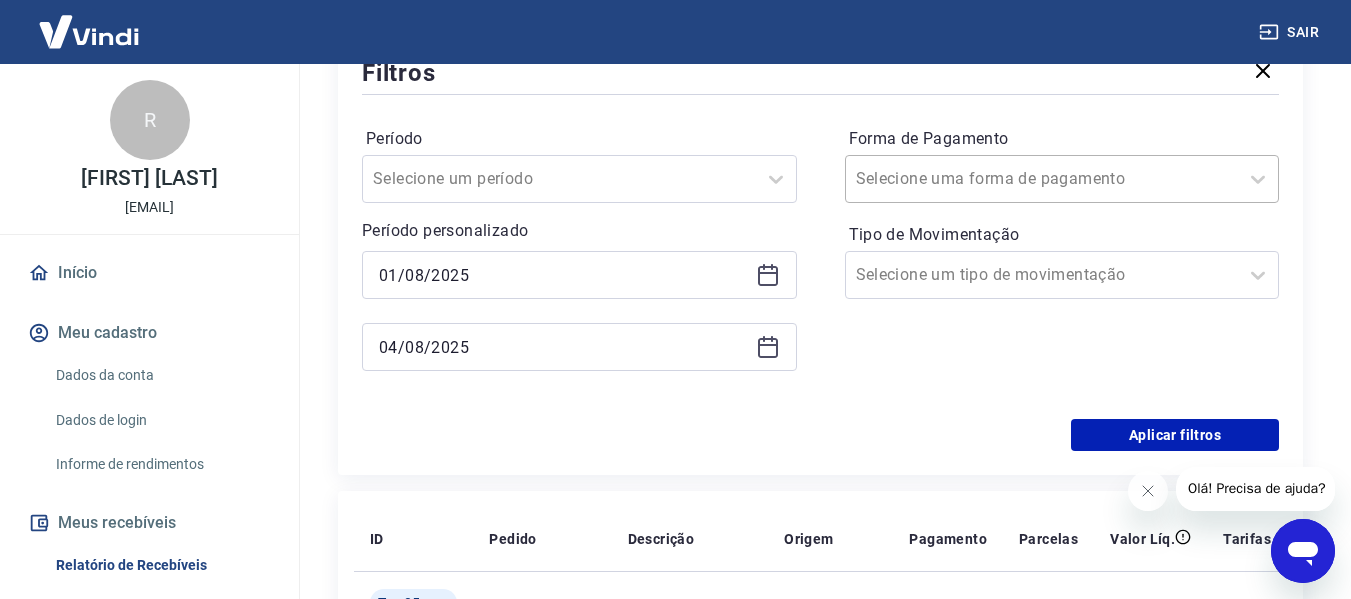 click at bounding box center [1042, 179] 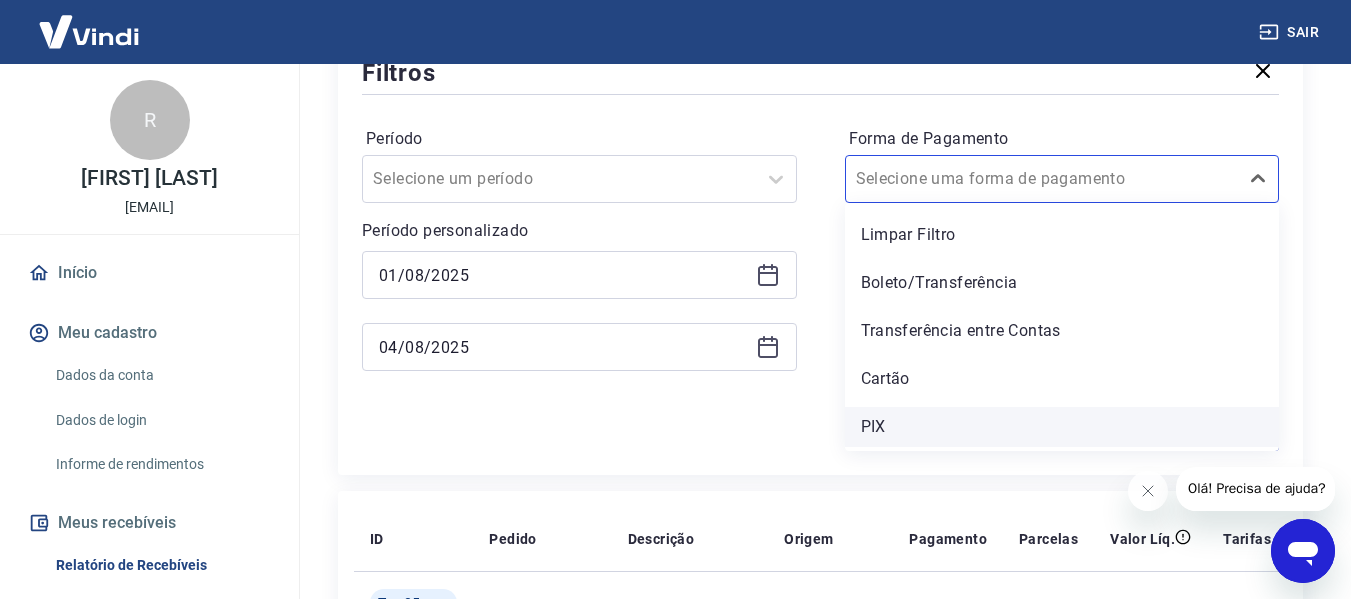 click on "PIX" at bounding box center [1062, 427] 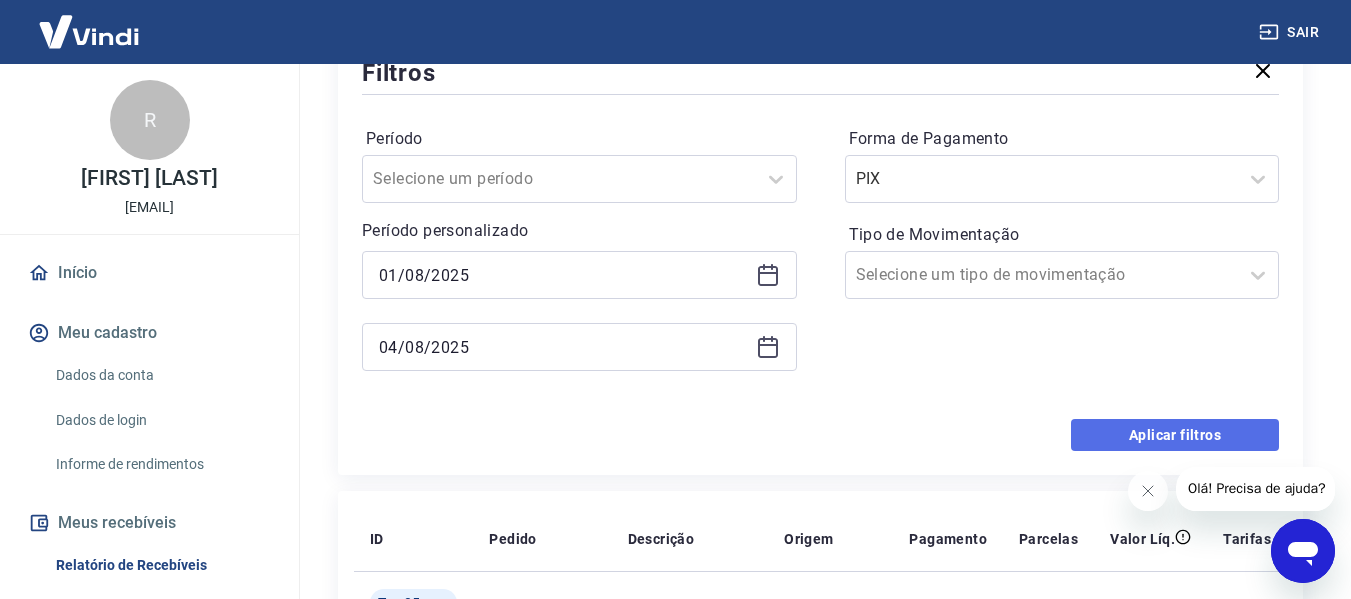 click on "Aplicar filtros" at bounding box center (1175, 435) 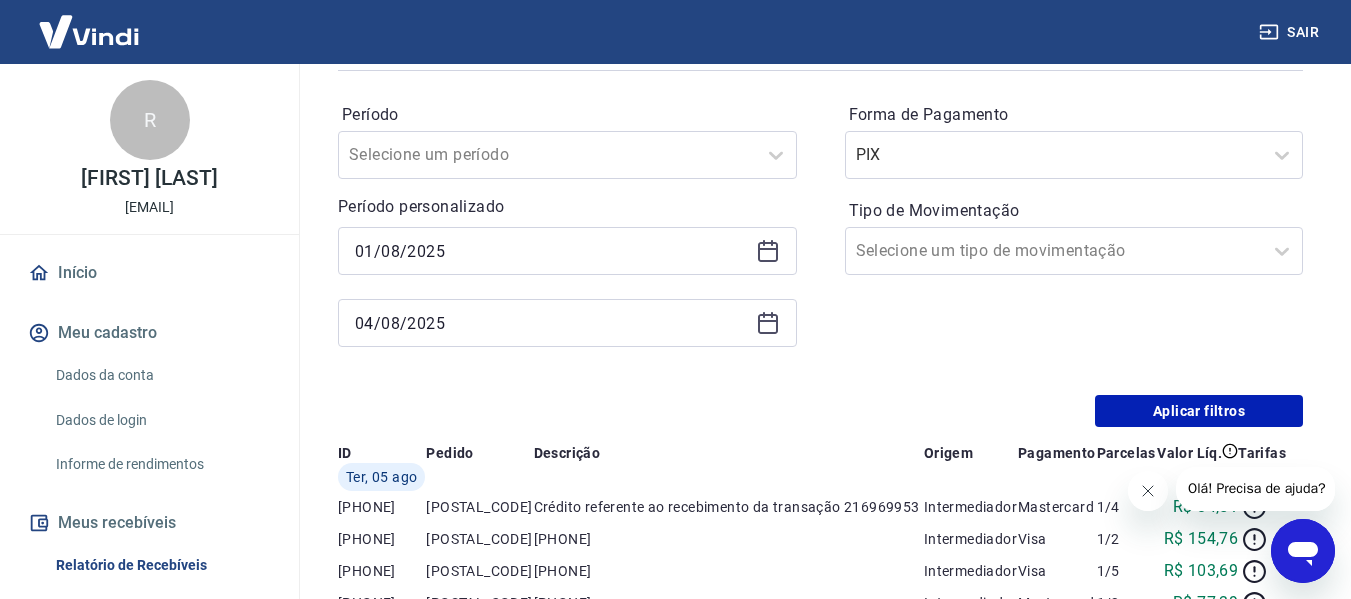 click 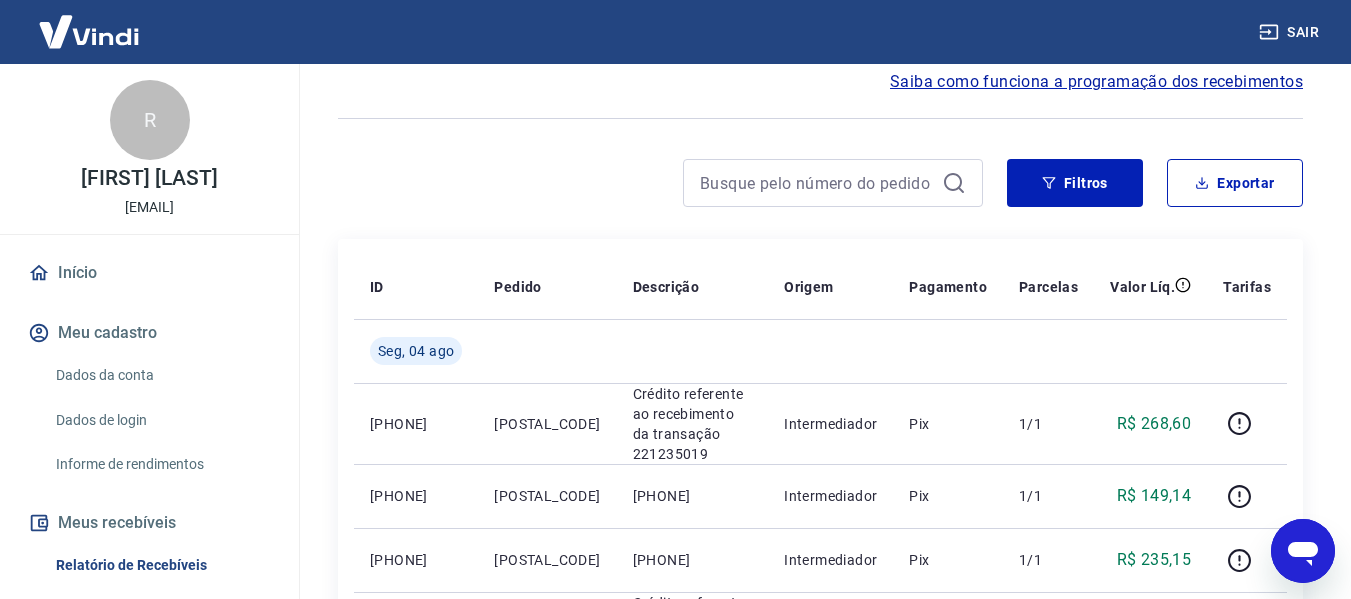 scroll, scrollTop: 200, scrollLeft: 0, axis: vertical 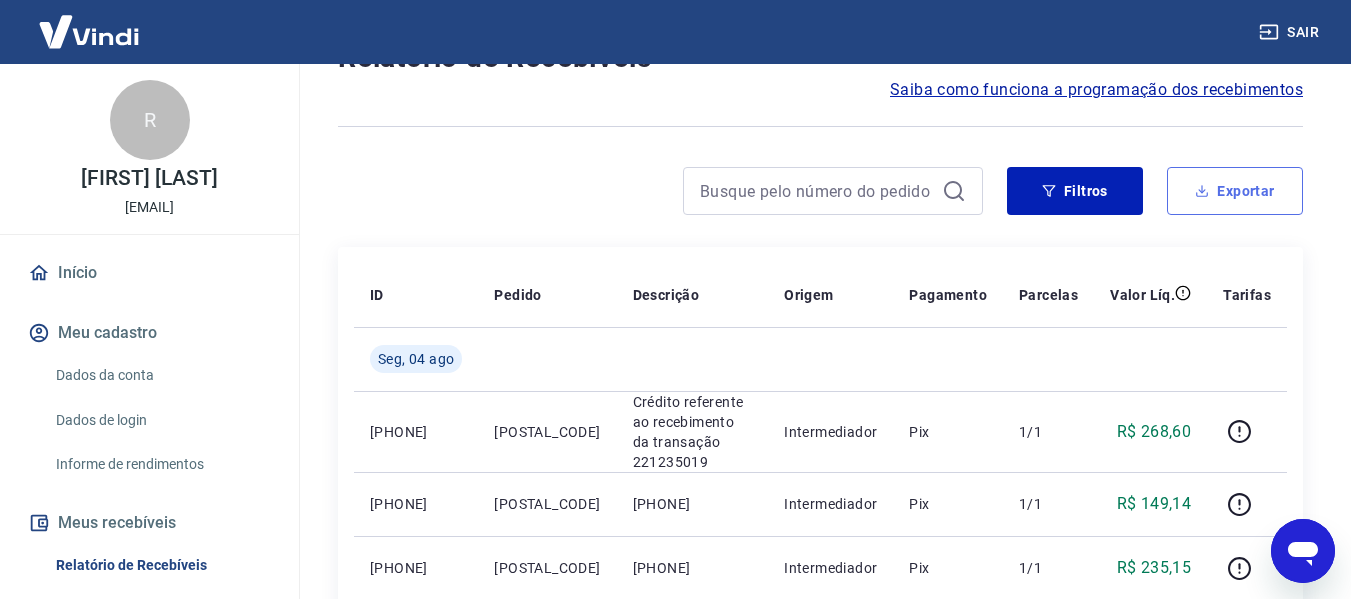 click on "Exportar" at bounding box center [1235, 191] 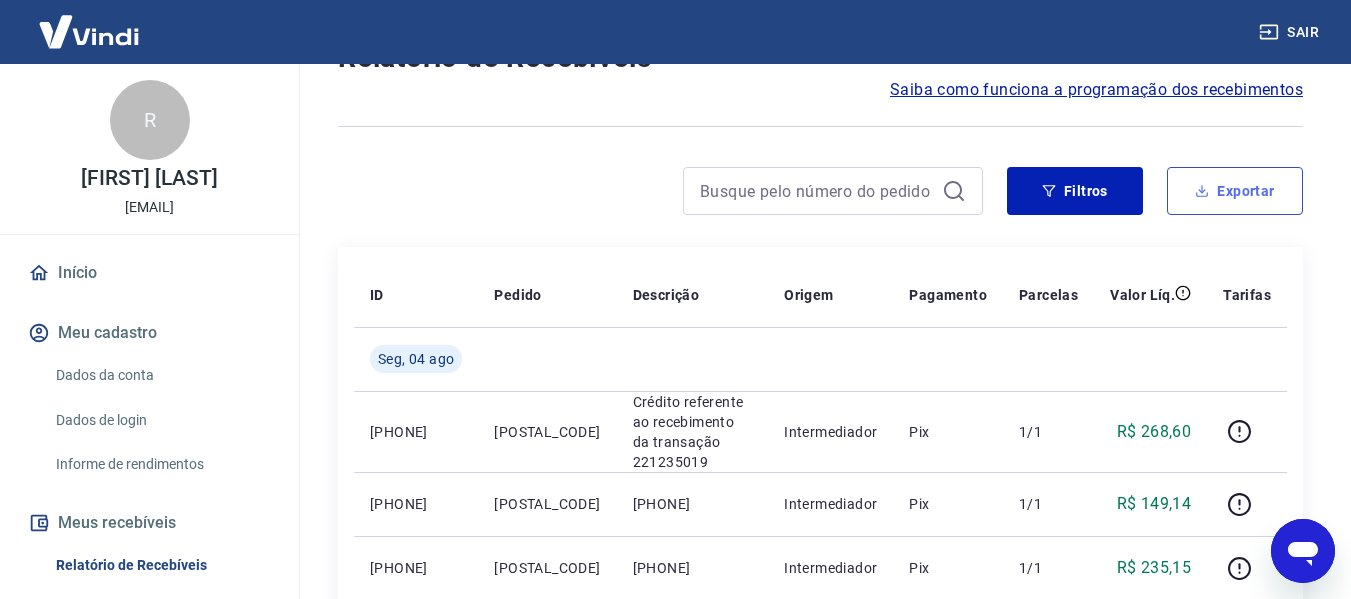 type on "01/08/2025" 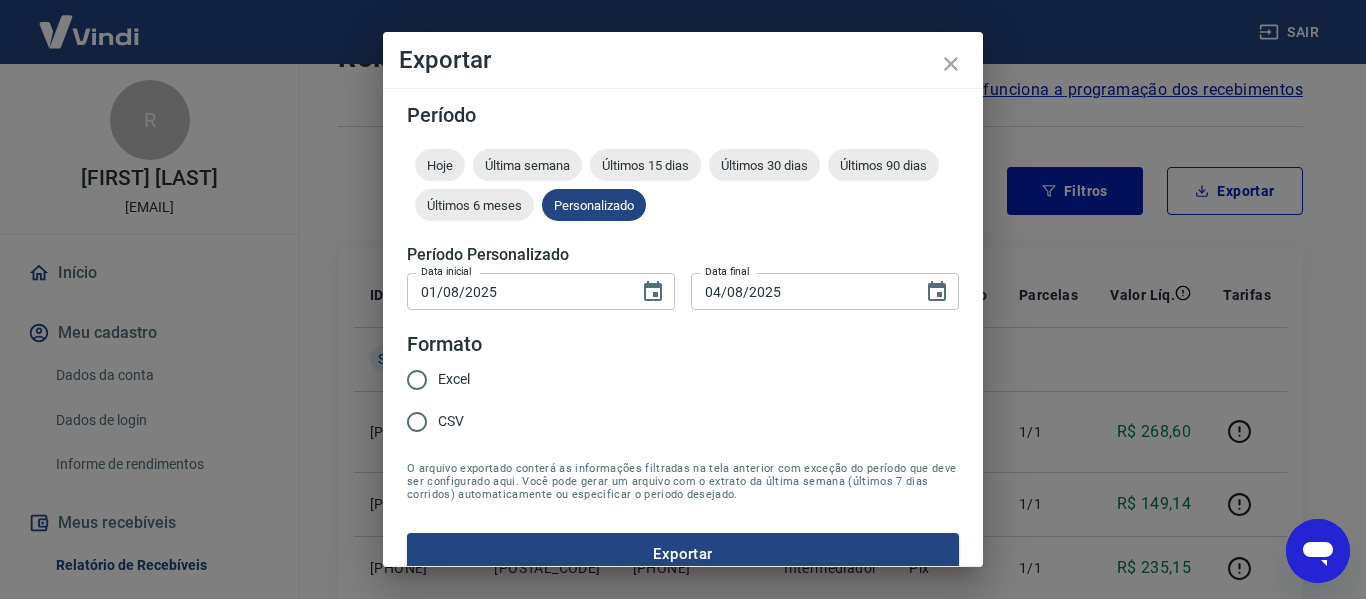 click on "Excel" at bounding box center (417, 380) 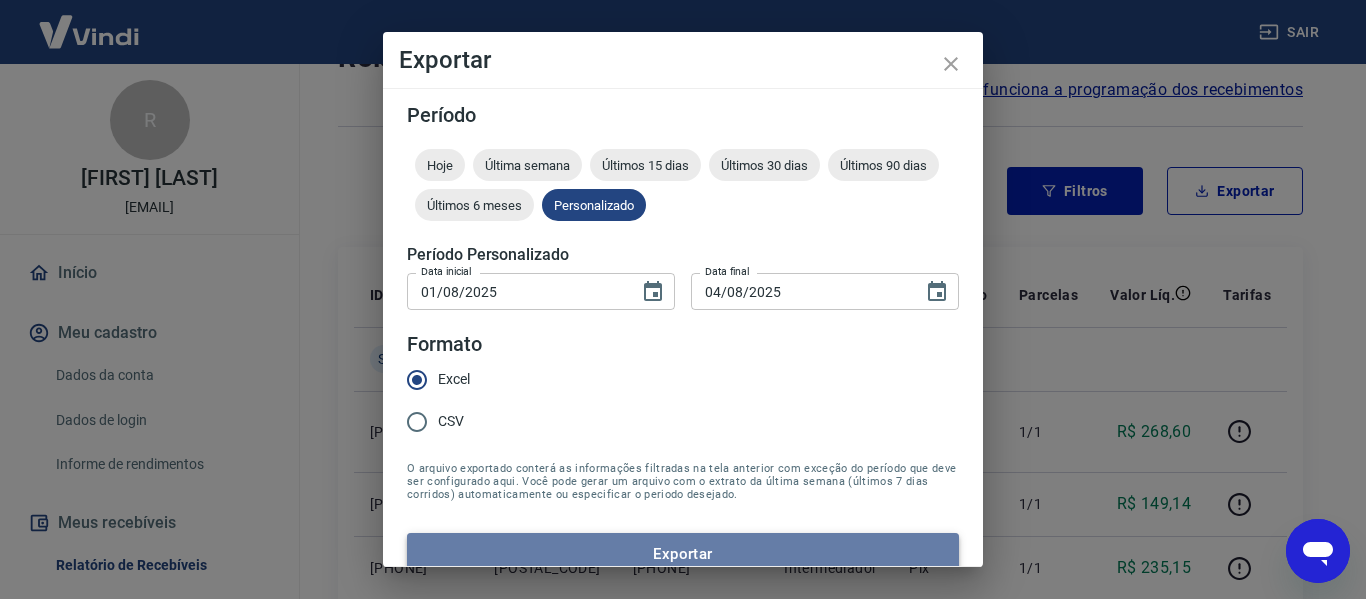 click on "Exportar" at bounding box center [683, 554] 